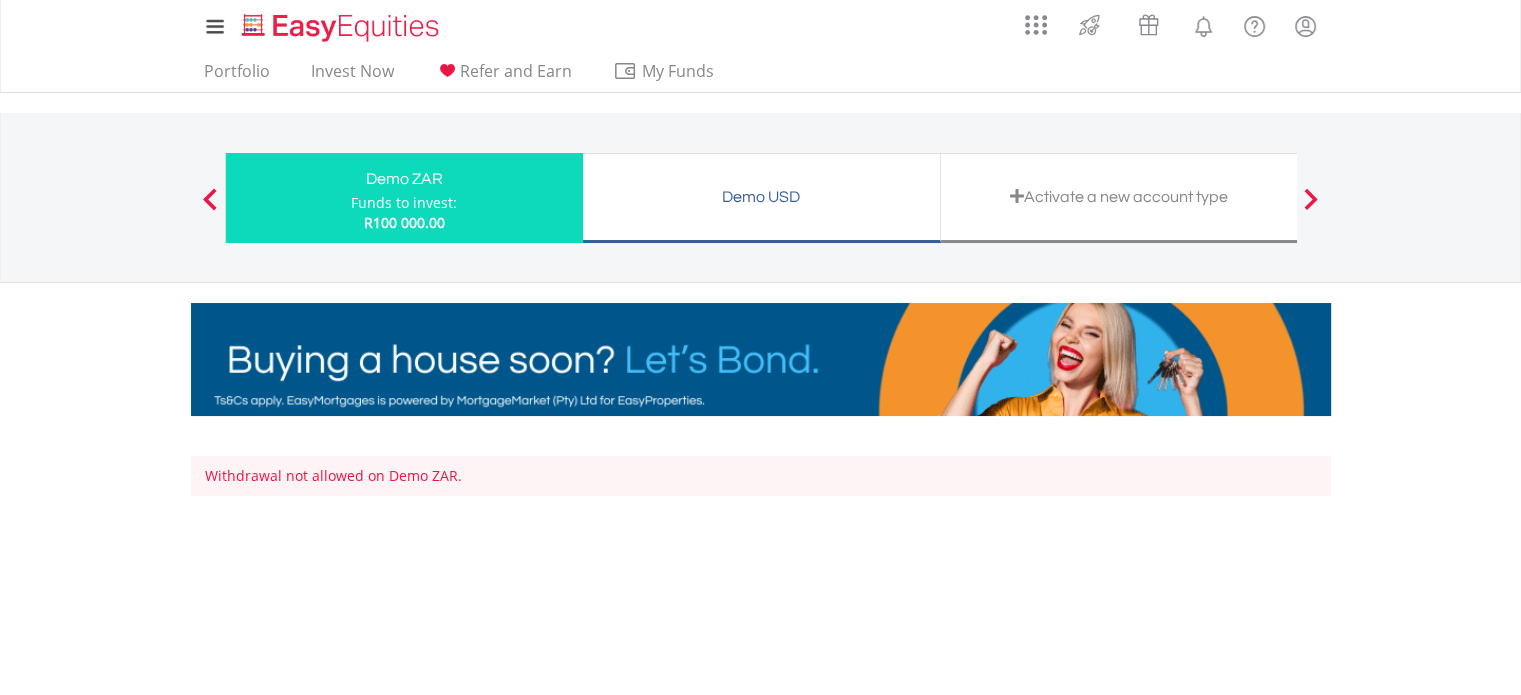 scroll, scrollTop: 0, scrollLeft: 0, axis: both 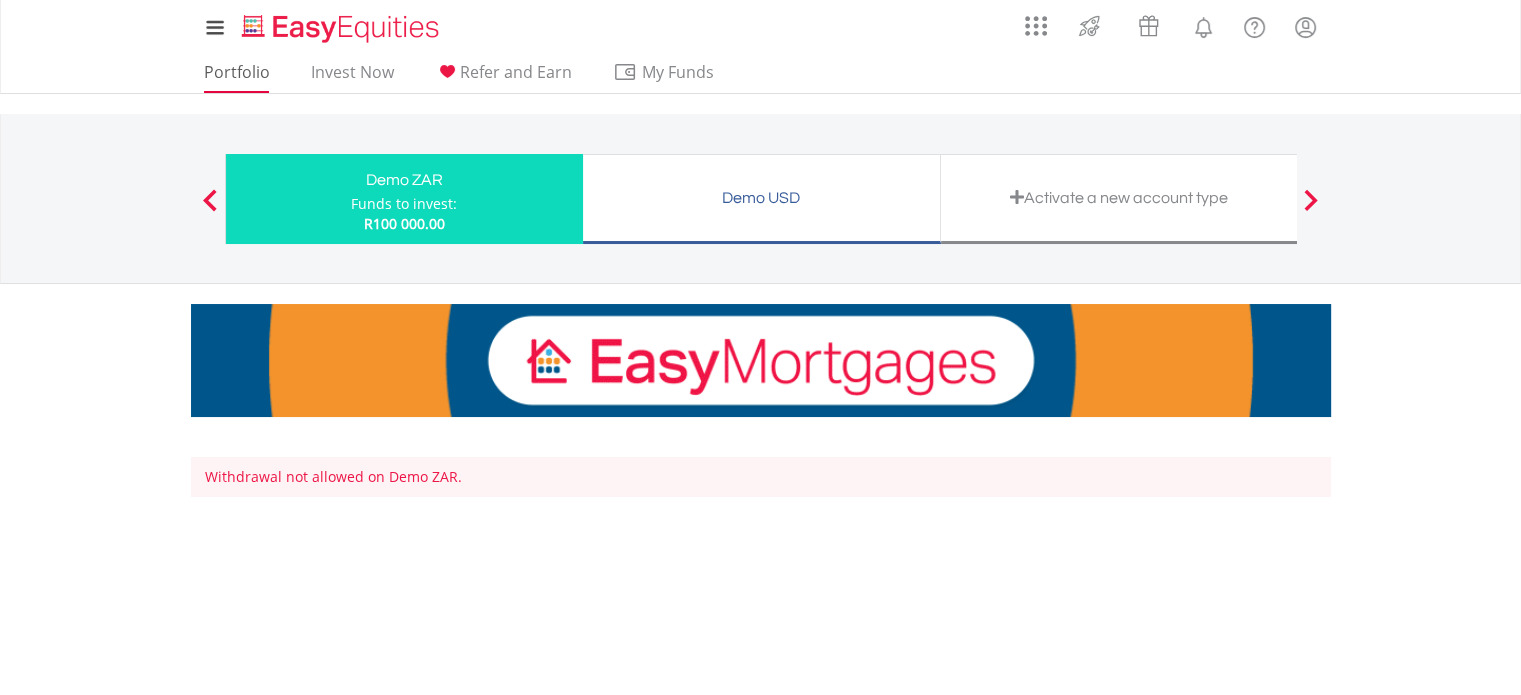 drag, startPoint x: 232, startPoint y: 55, endPoint x: 230, endPoint y: 77, distance: 22.090721 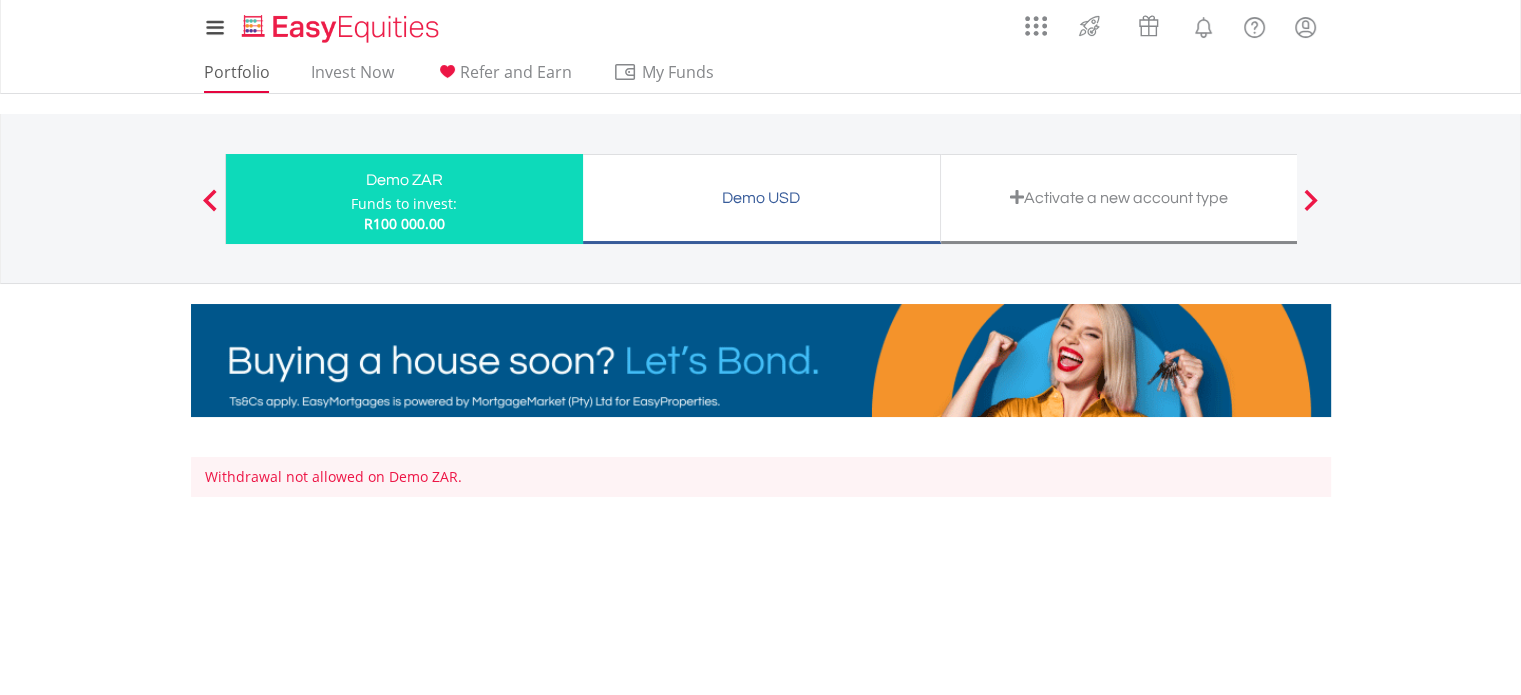 click on "Portfolio
Invest Now
Refer and Earn
My Funds
Fund your accounts
Withdraw Money
Inter-Account Transfers
EasyCredits
Recurring Investments
Transaction History" at bounding box center (465, 74) 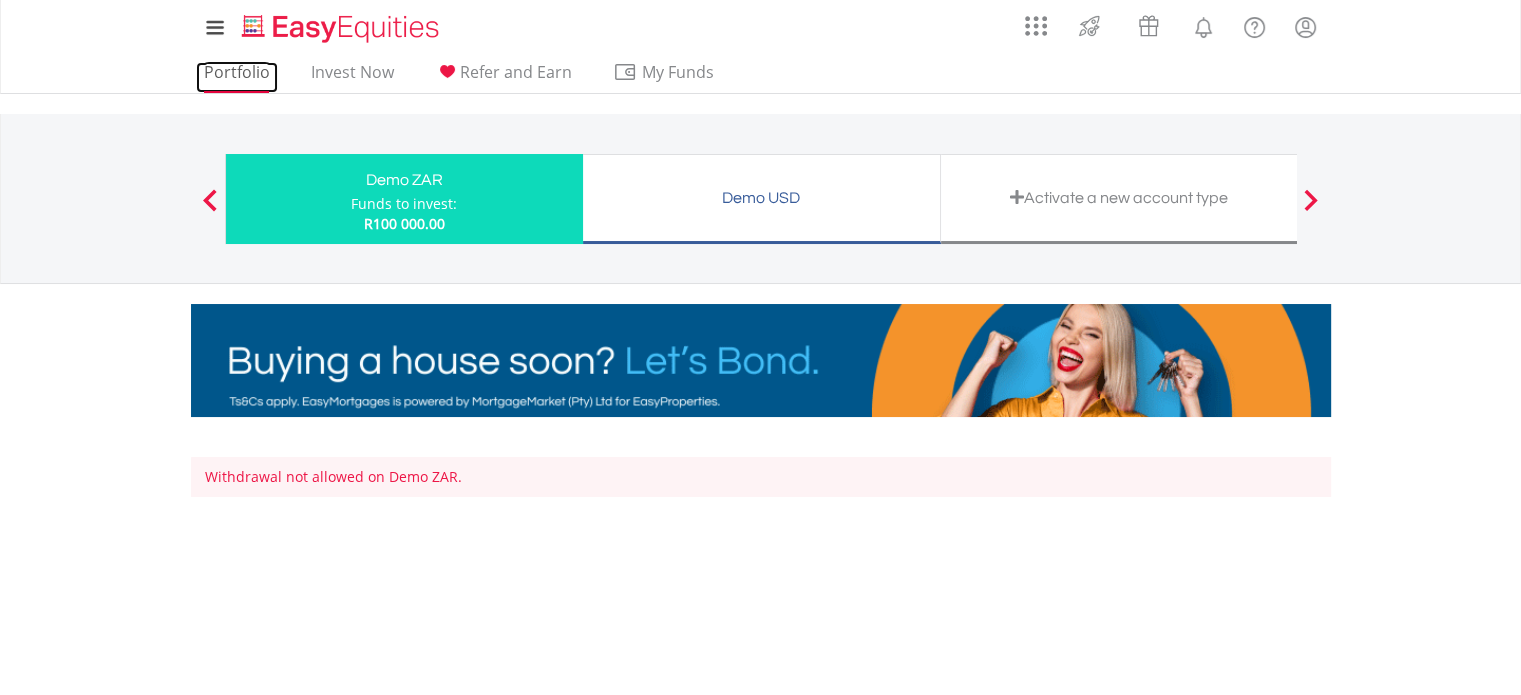 click on "Portfolio" at bounding box center [237, 77] 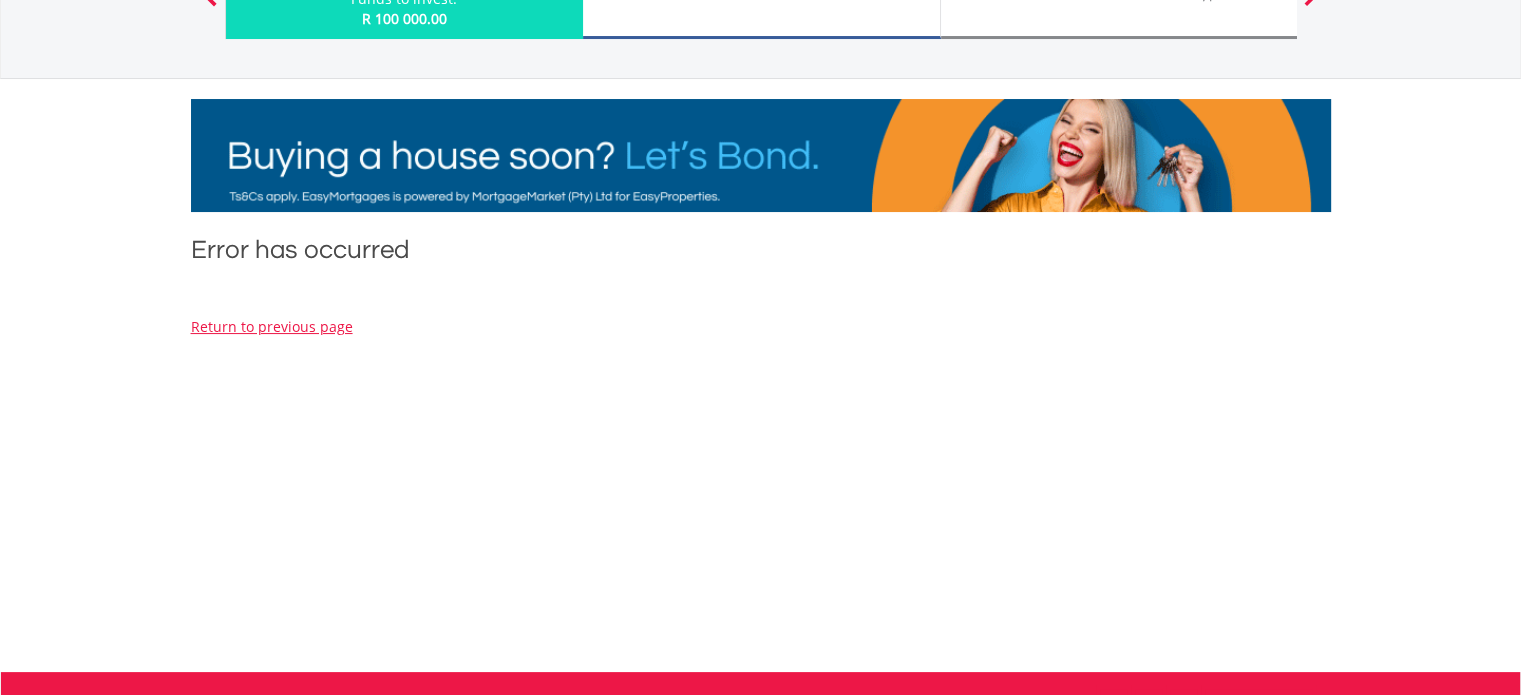 scroll, scrollTop: 0, scrollLeft: 0, axis: both 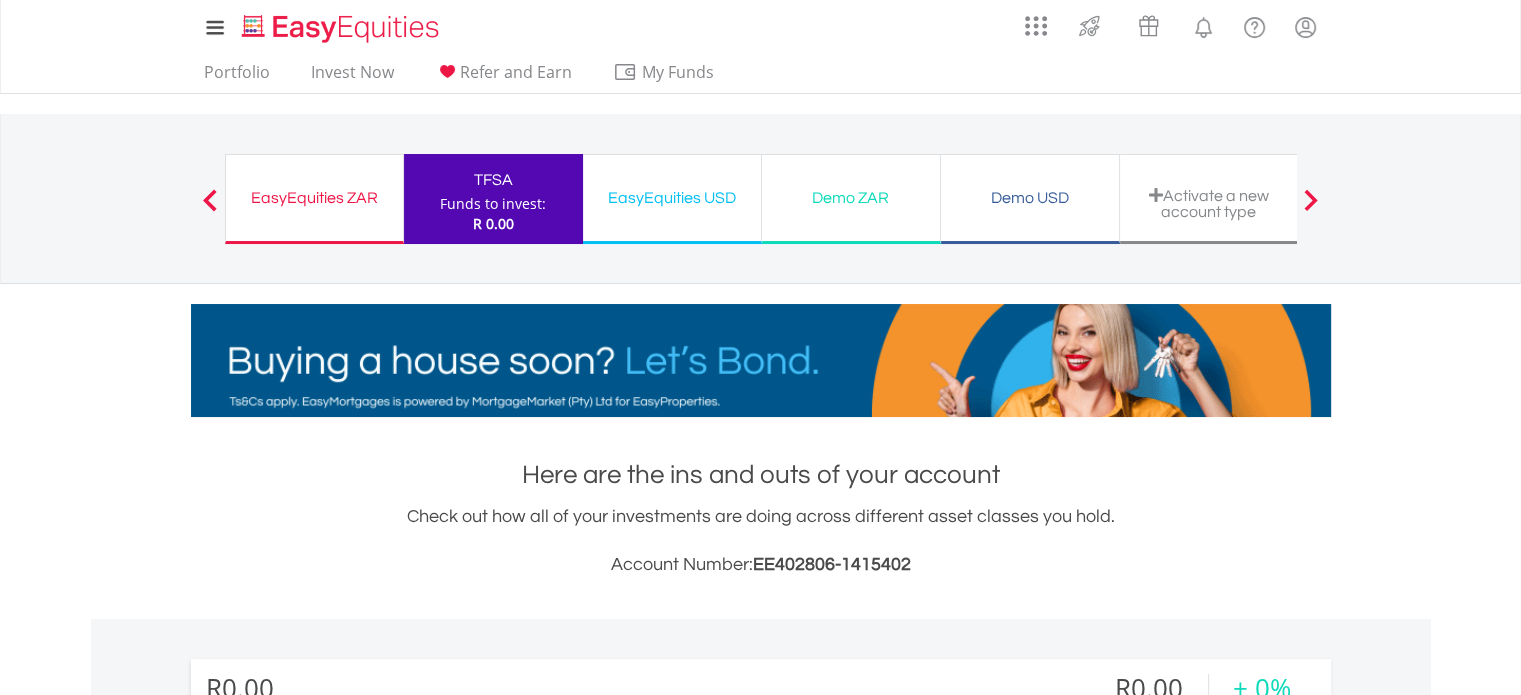 click on "EasyEquities USD" at bounding box center [672, 198] 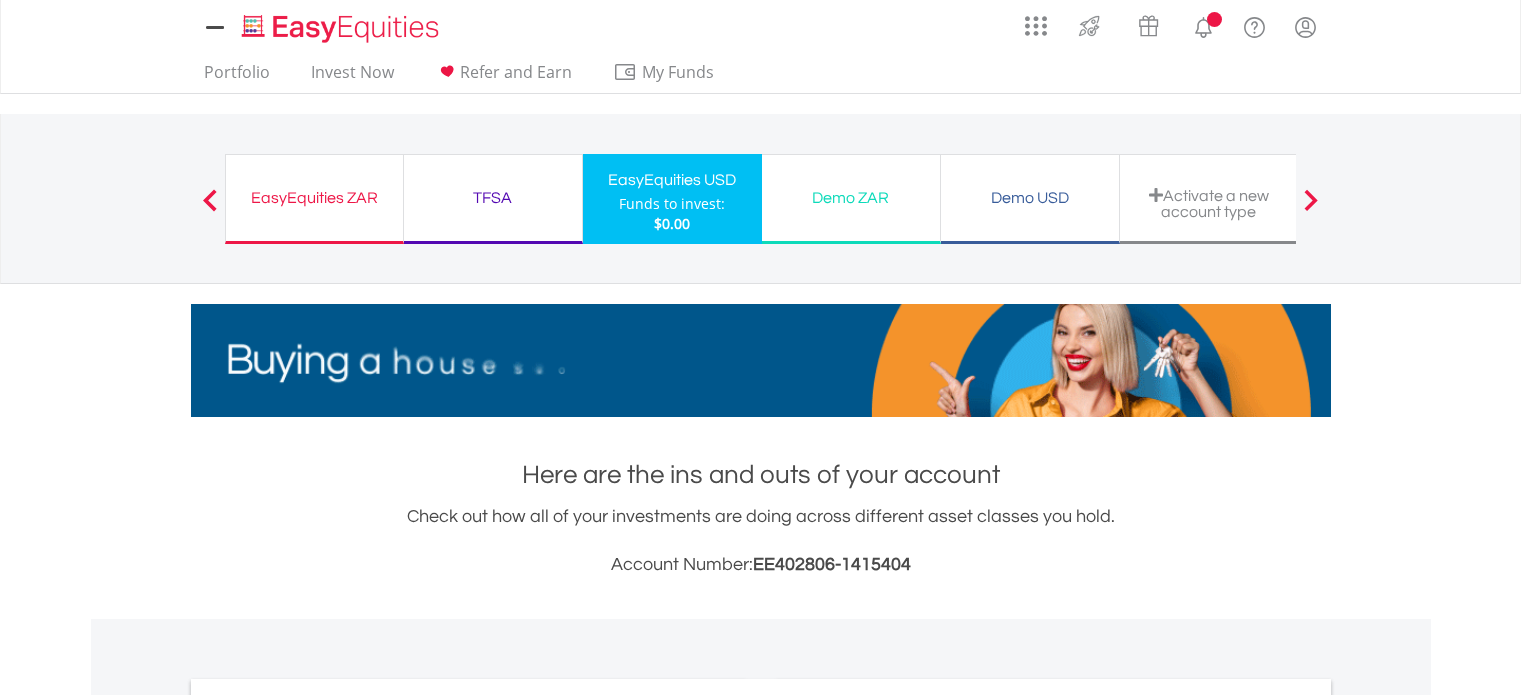 scroll, scrollTop: 0, scrollLeft: 0, axis: both 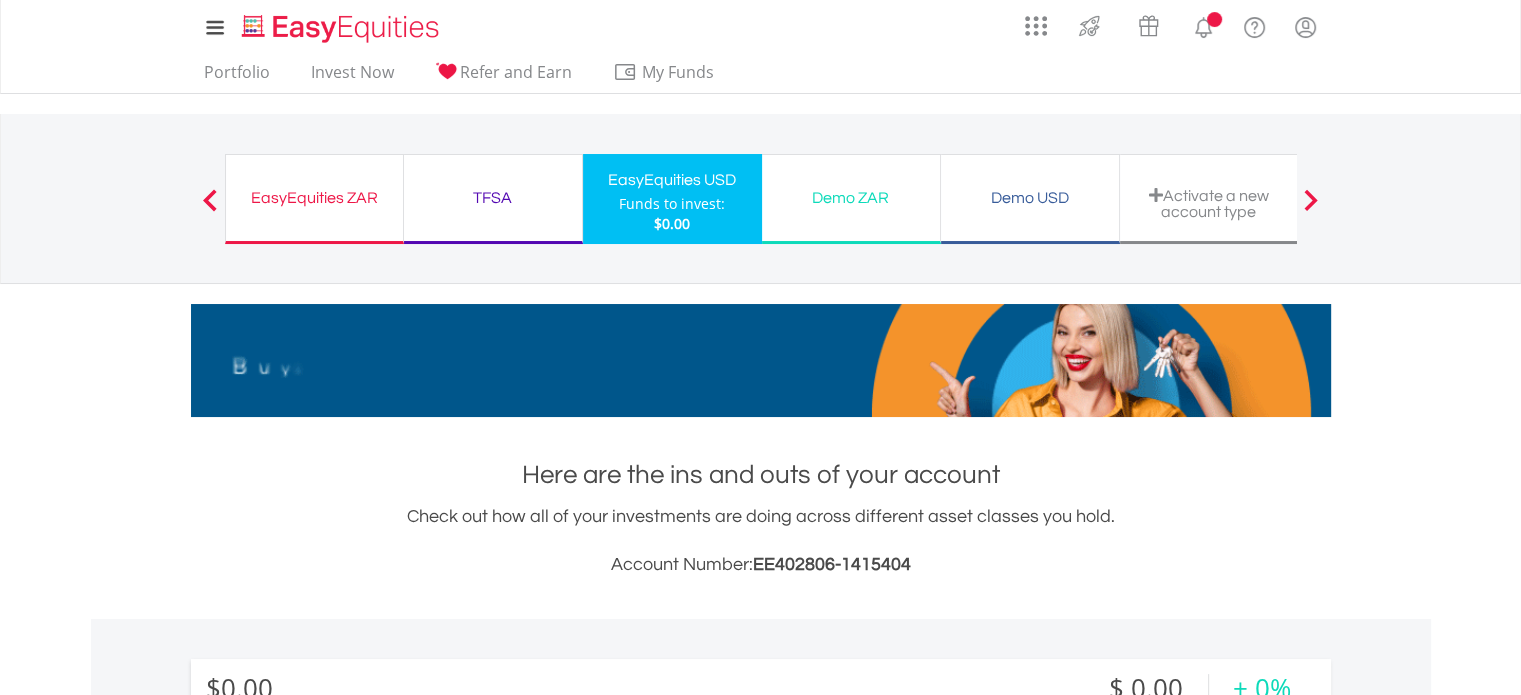 click on "EasyEquities USD
Funds to invest:
$0.00" at bounding box center (672, 199) 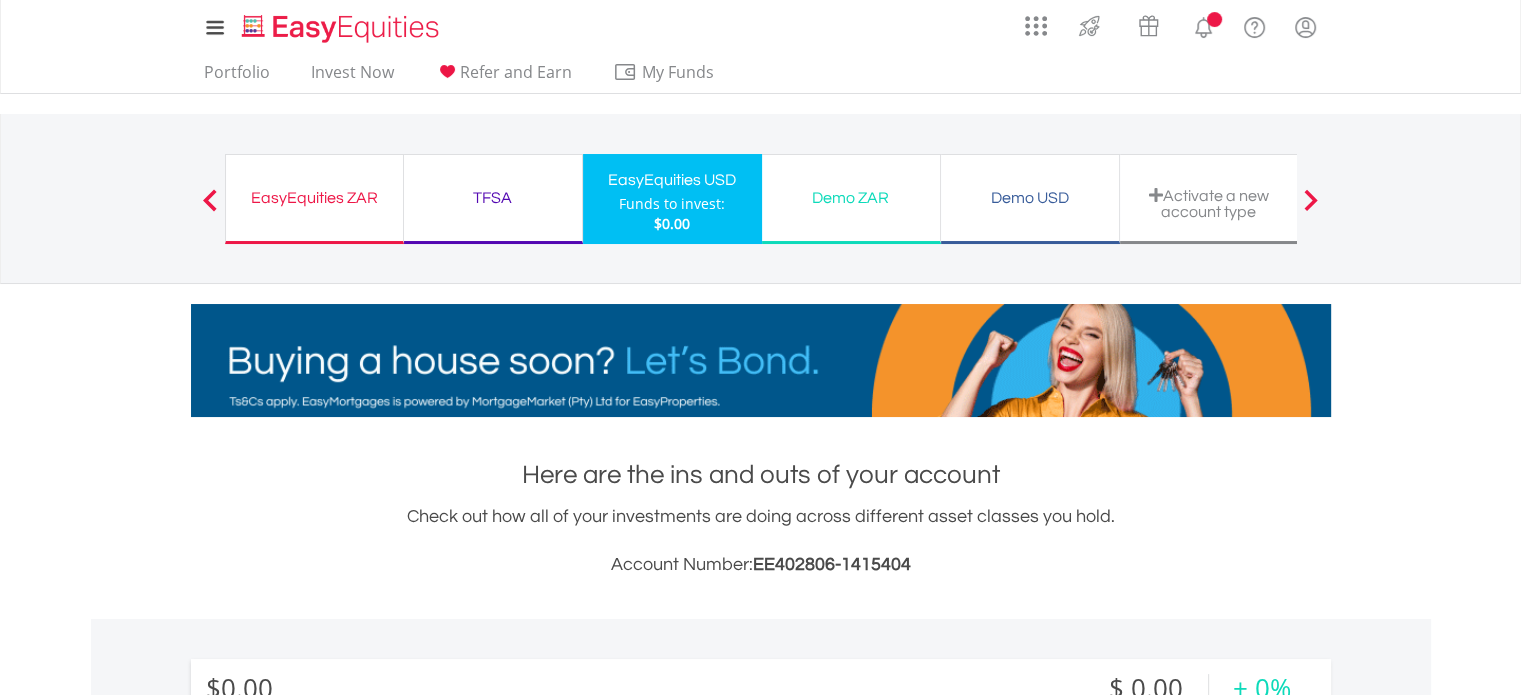 drag, startPoint x: 784, startPoint y: 213, endPoint x: 818, endPoint y: 211, distance: 34.058773 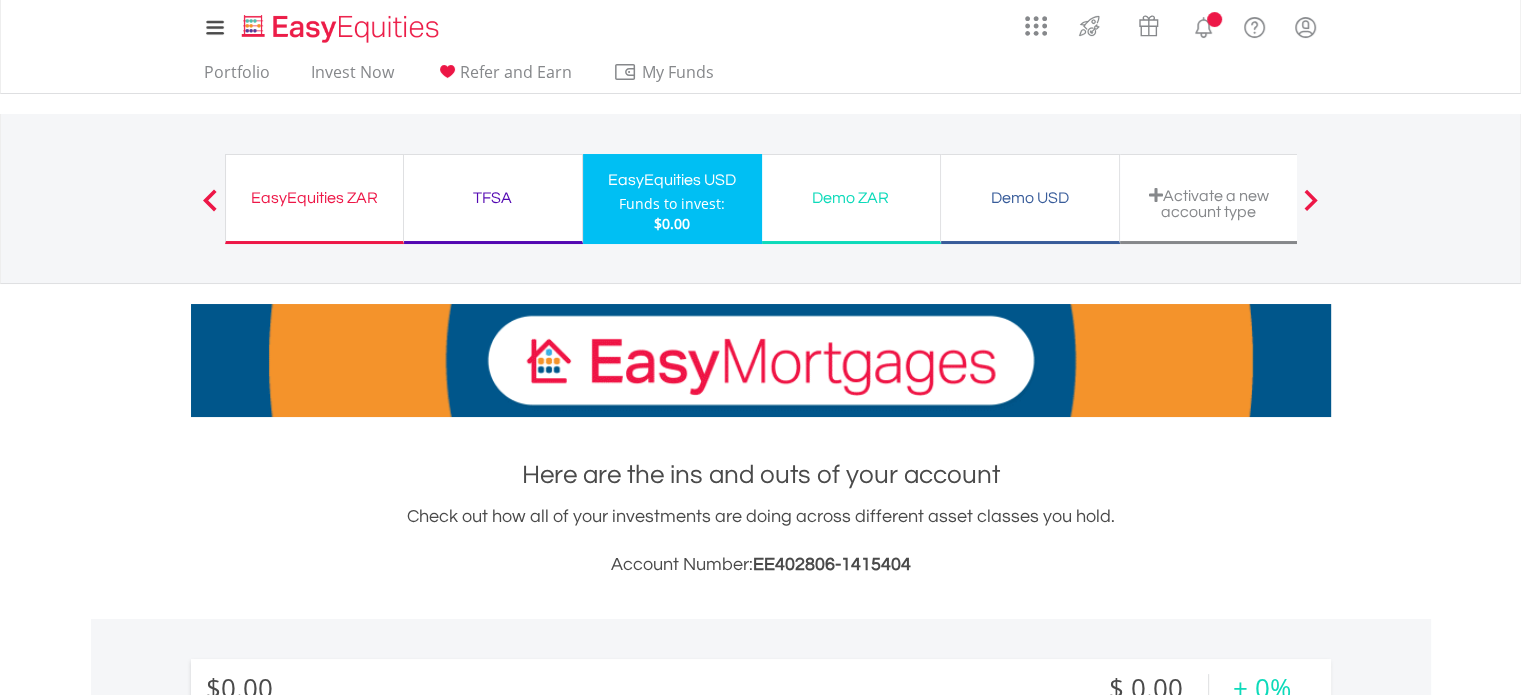 click on "Demo ZAR
Funds to invest:
$0.00" at bounding box center (851, 199) 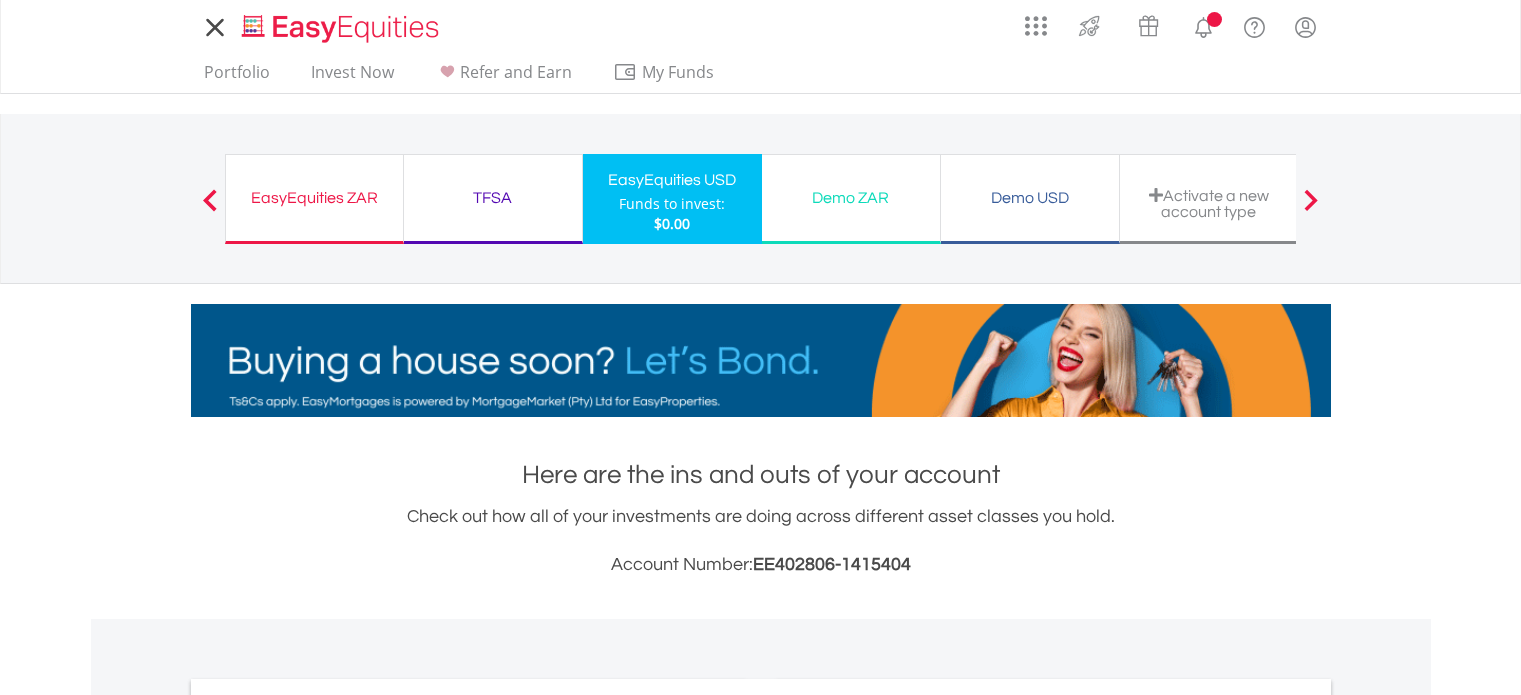 scroll, scrollTop: 0, scrollLeft: 0, axis: both 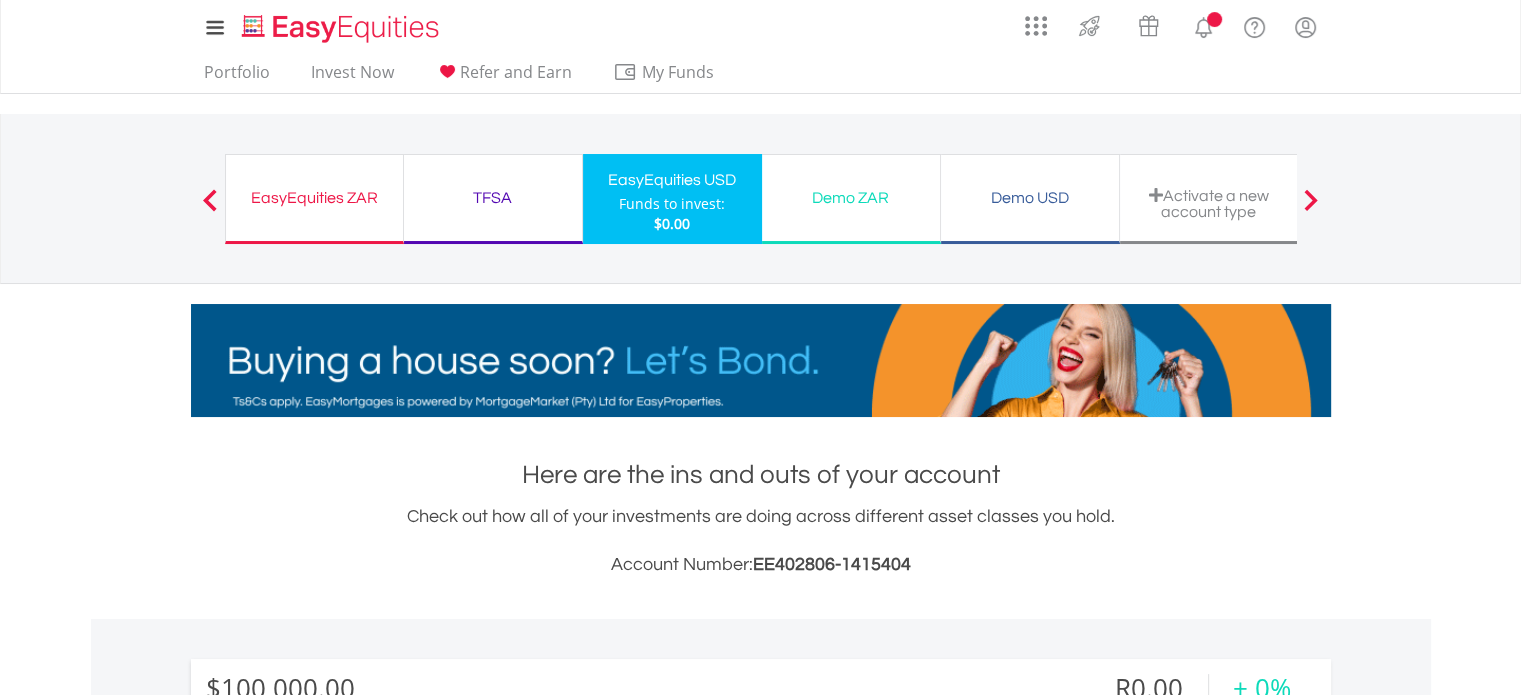 click on "Demo ZAR
Funds to invest:
$0.00" at bounding box center (851, 199) 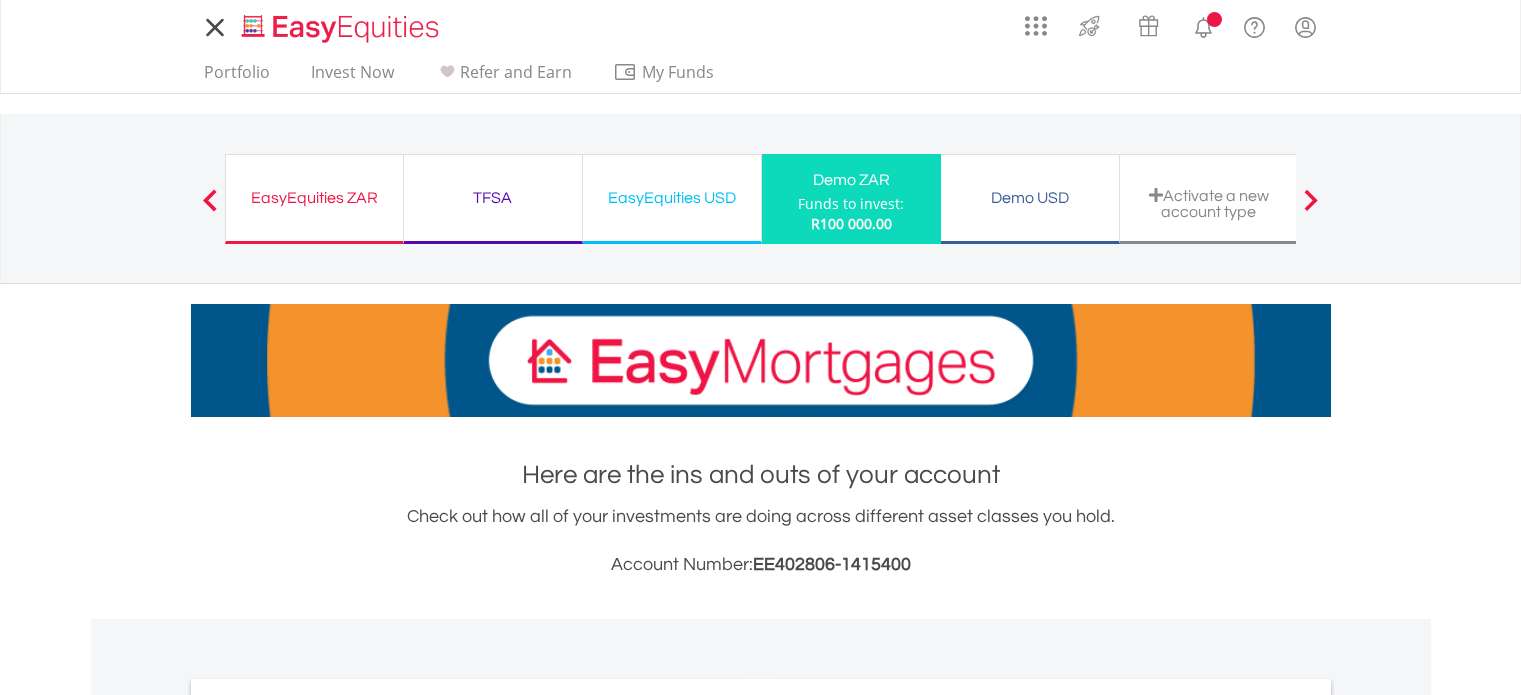 scroll, scrollTop: 0, scrollLeft: 0, axis: both 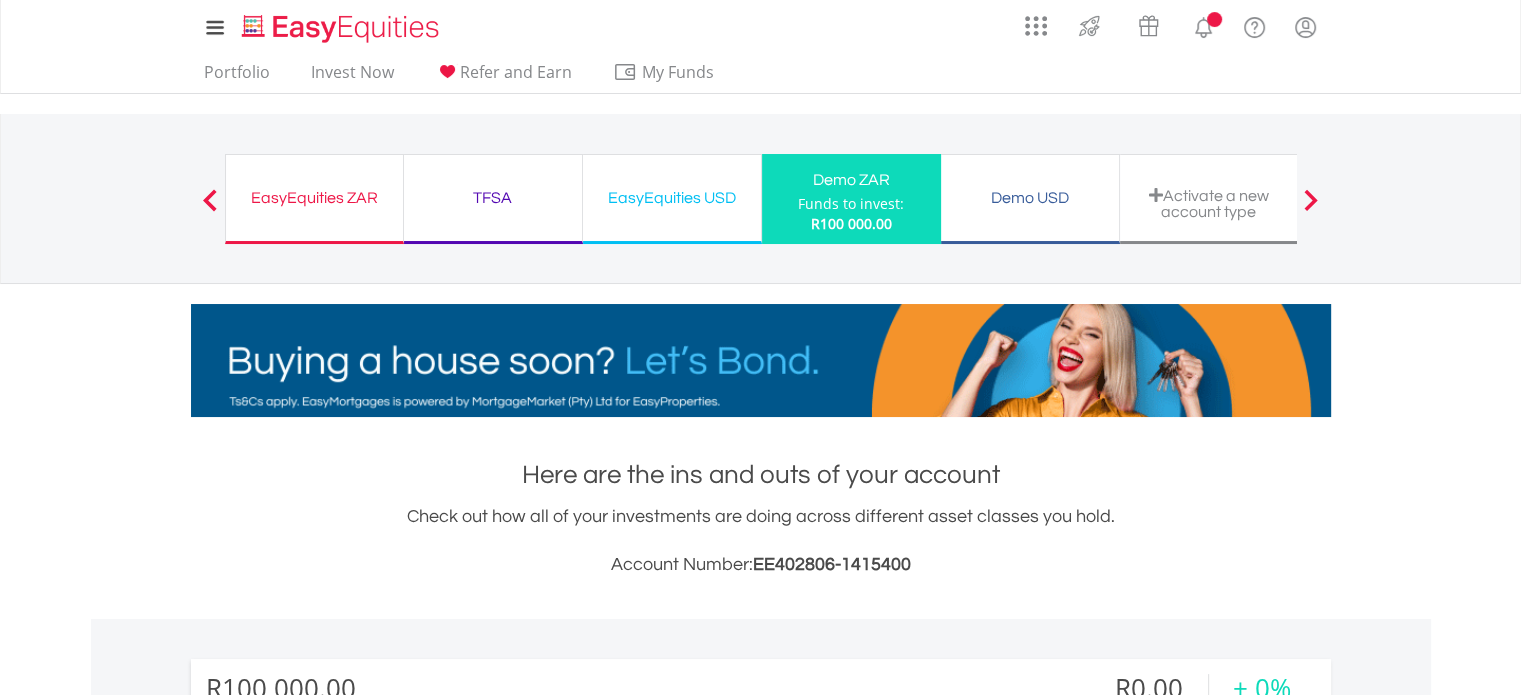 click on "Demo USD" at bounding box center [1030, 198] 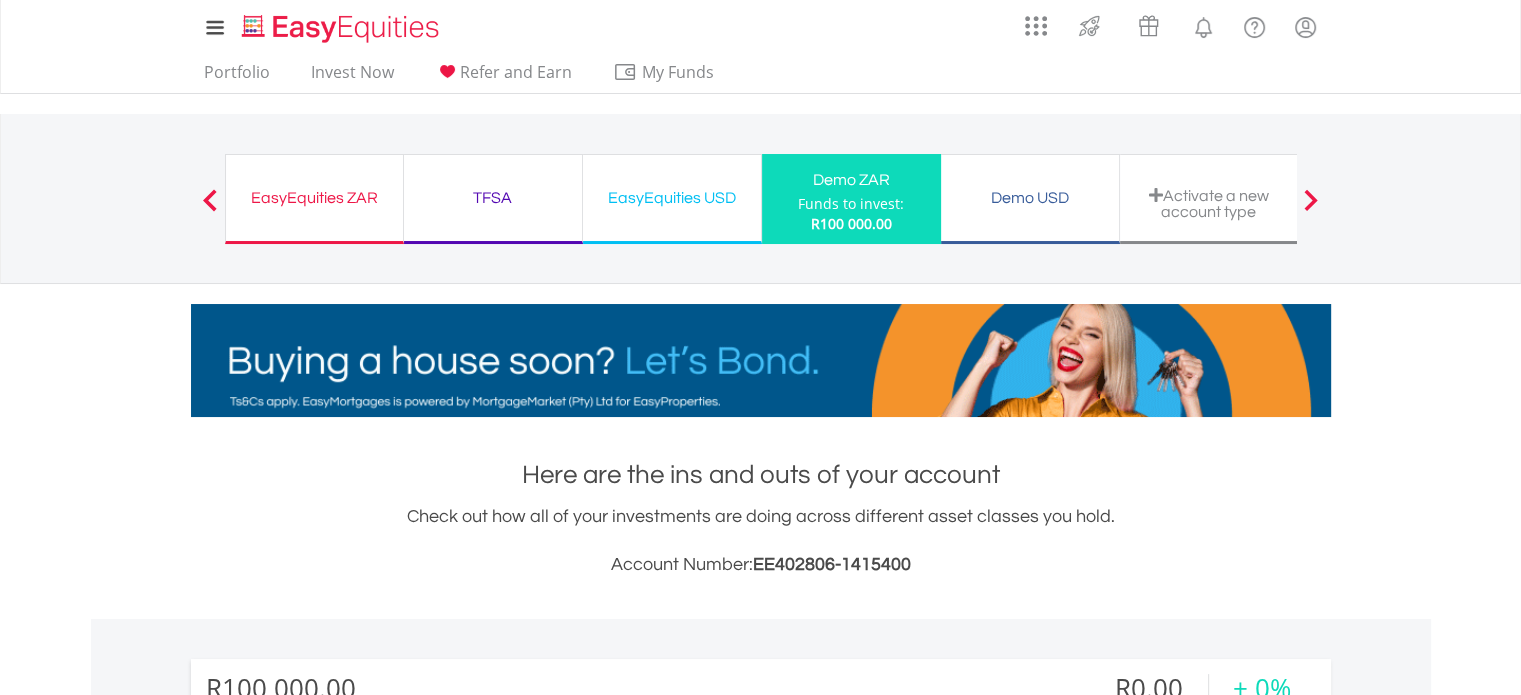 click on "Demo USD" at bounding box center [1030, 198] 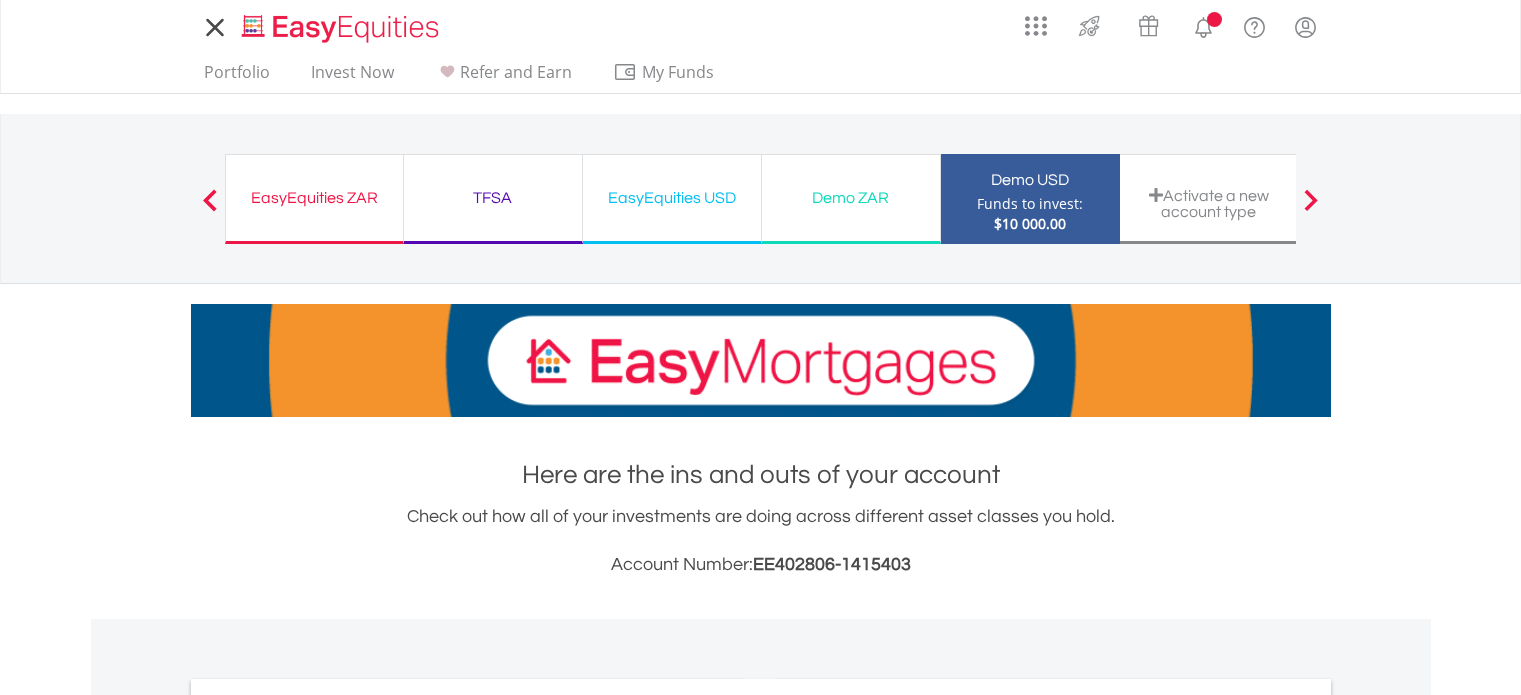 scroll, scrollTop: 0, scrollLeft: 0, axis: both 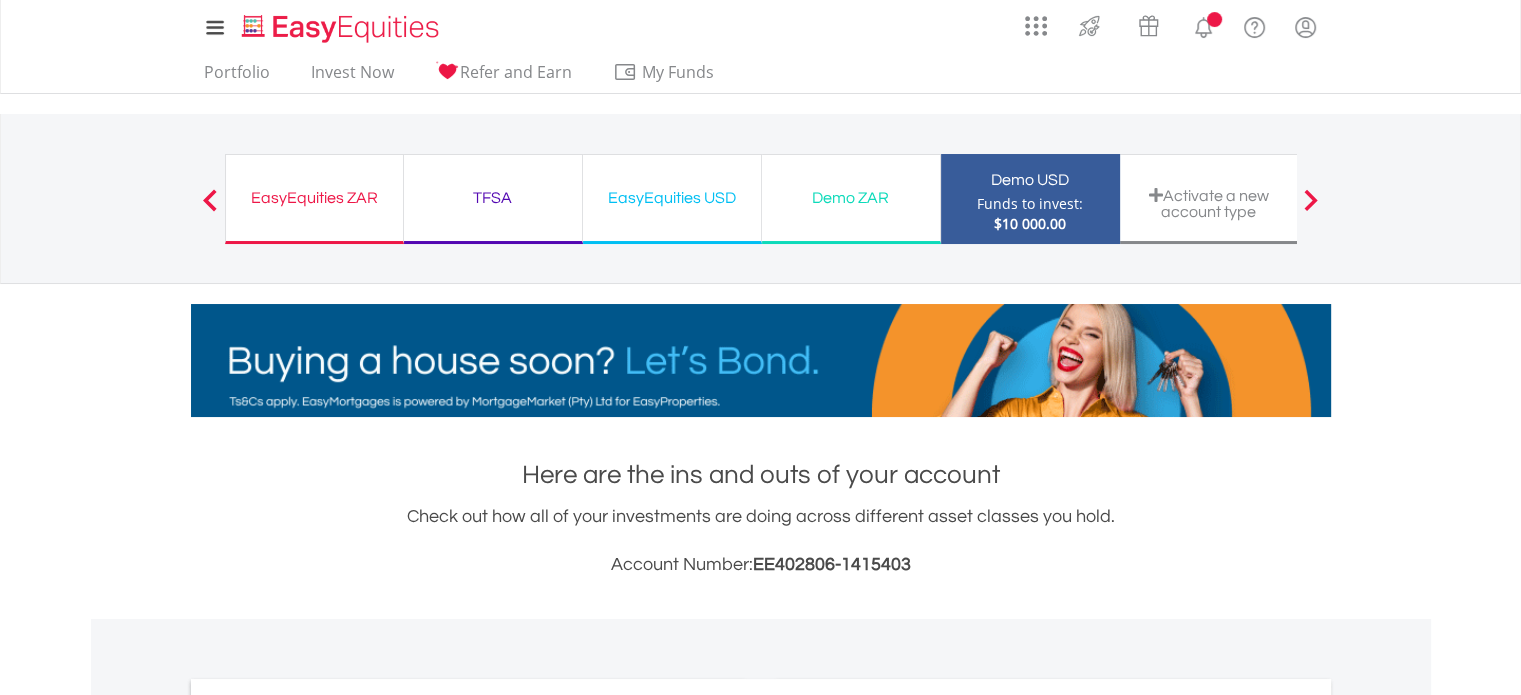 click on "Activate a new account type" at bounding box center [1209, 203] 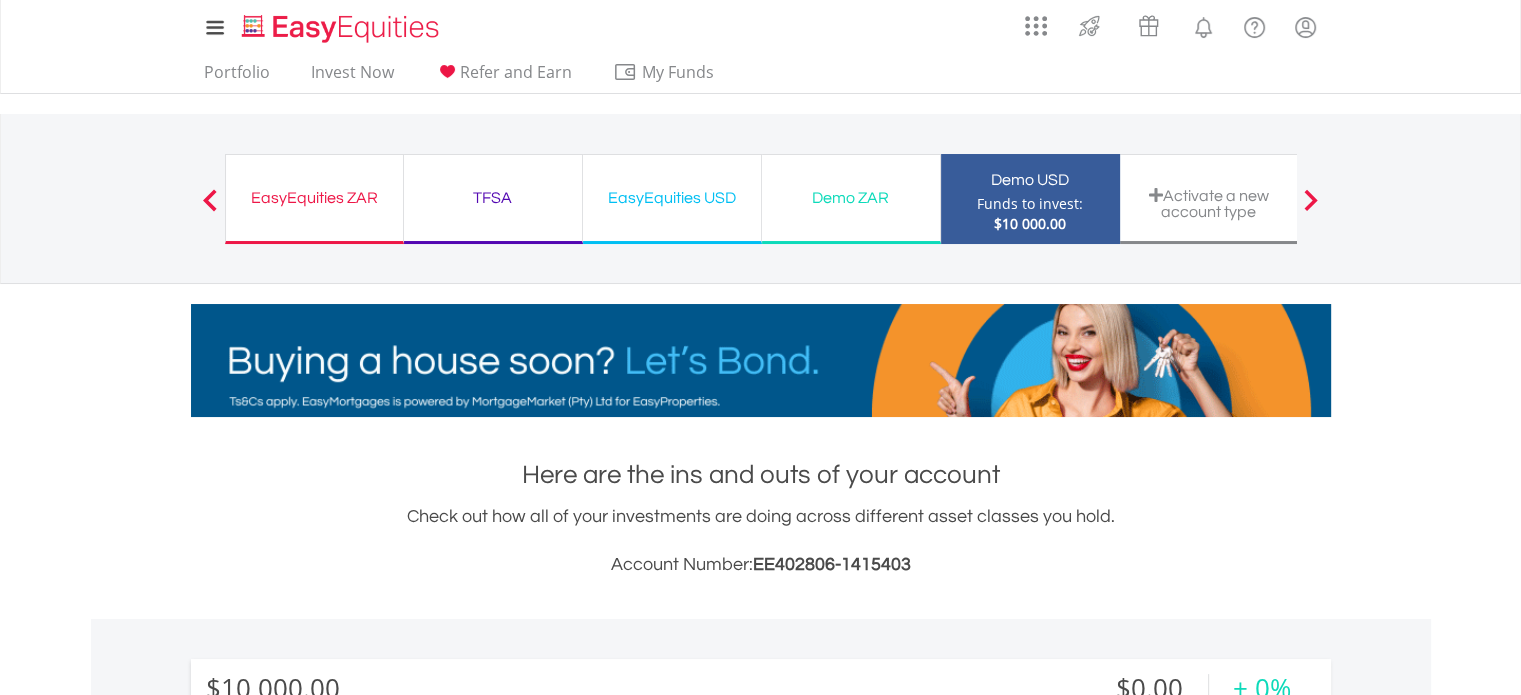scroll, scrollTop: 999808, scrollLeft: 999620, axis: both 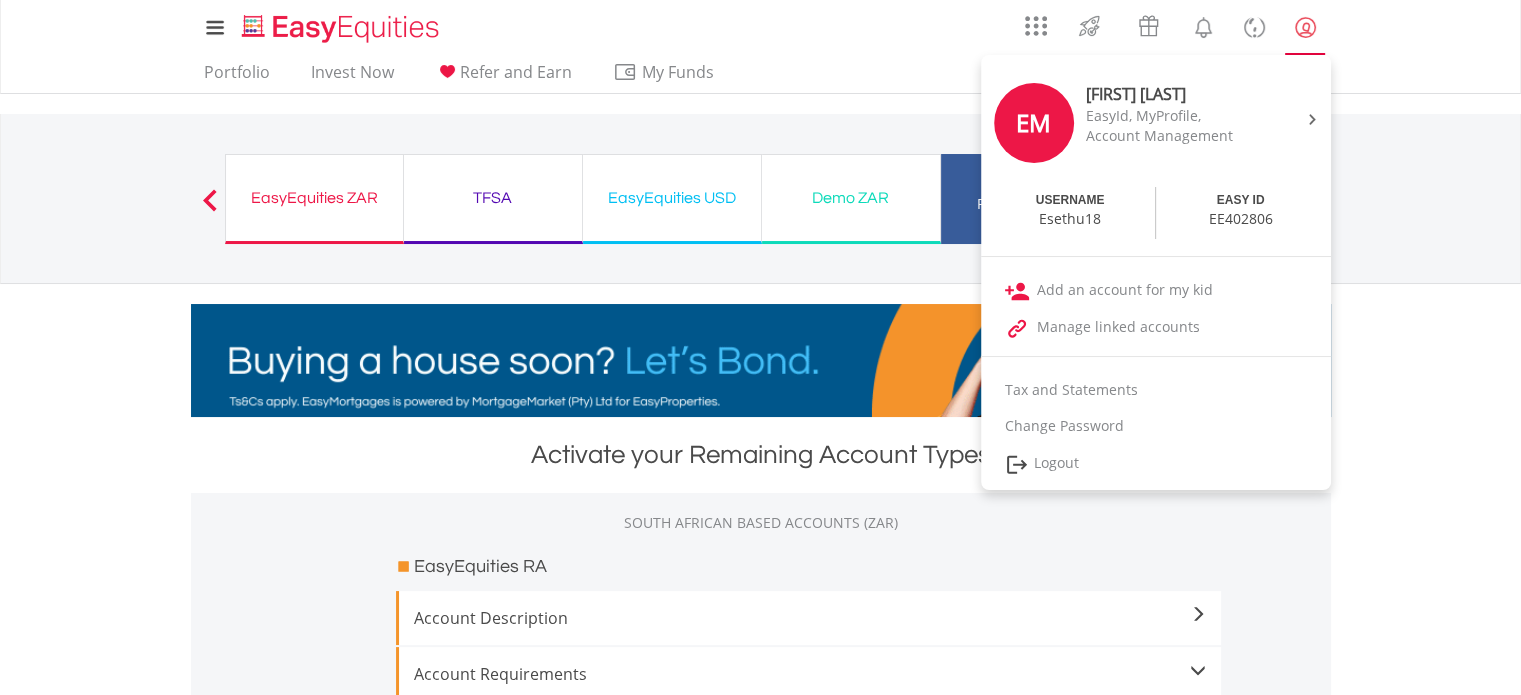 click at bounding box center (1305, 27) 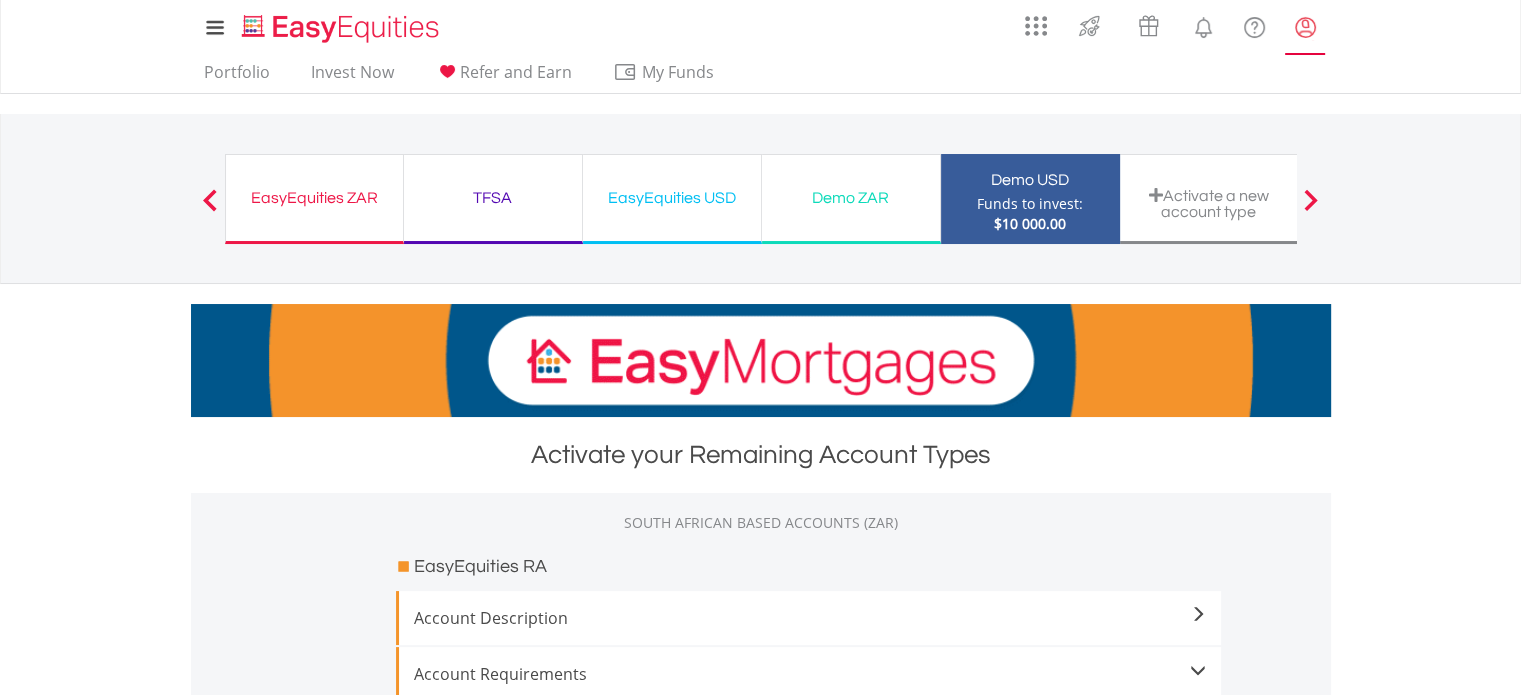 click at bounding box center (1305, 27) 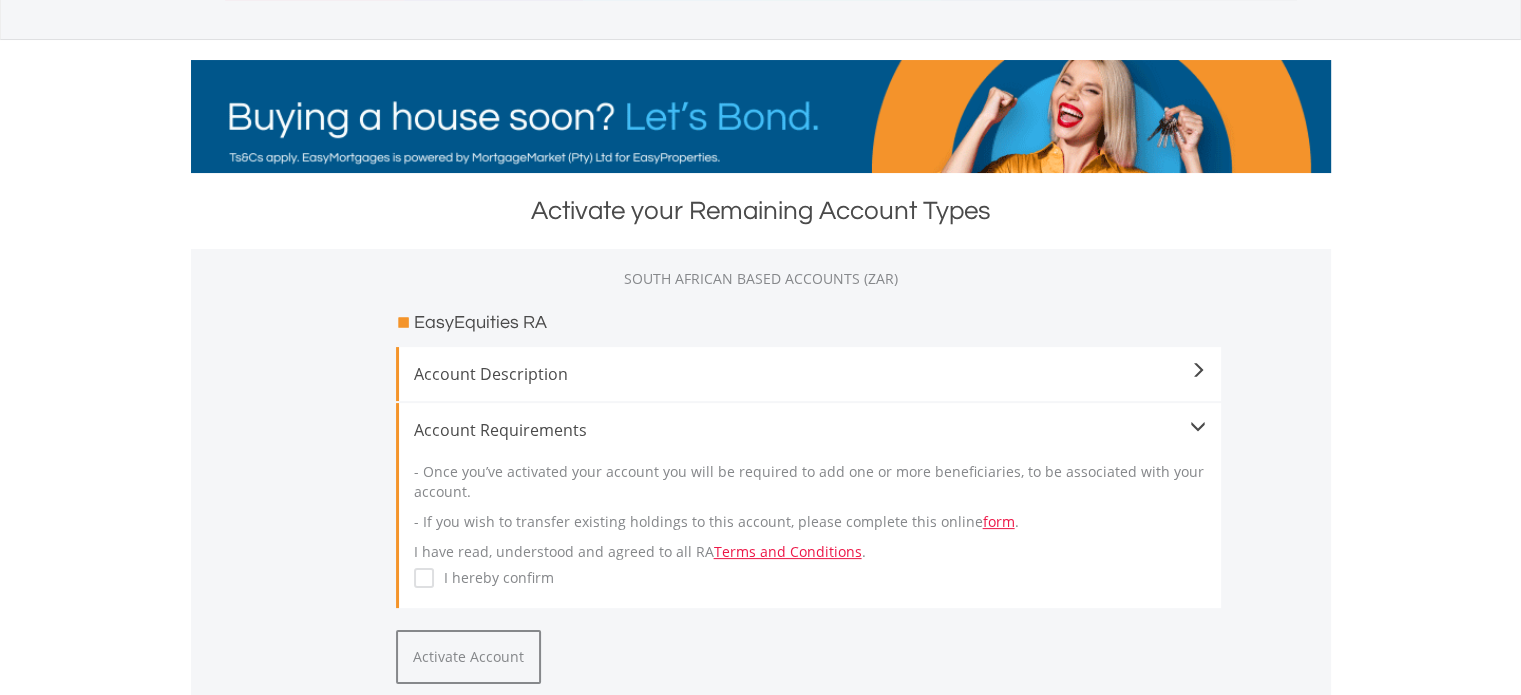 scroll, scrollTop: 400, scrollLeft: 0, axis: vertical 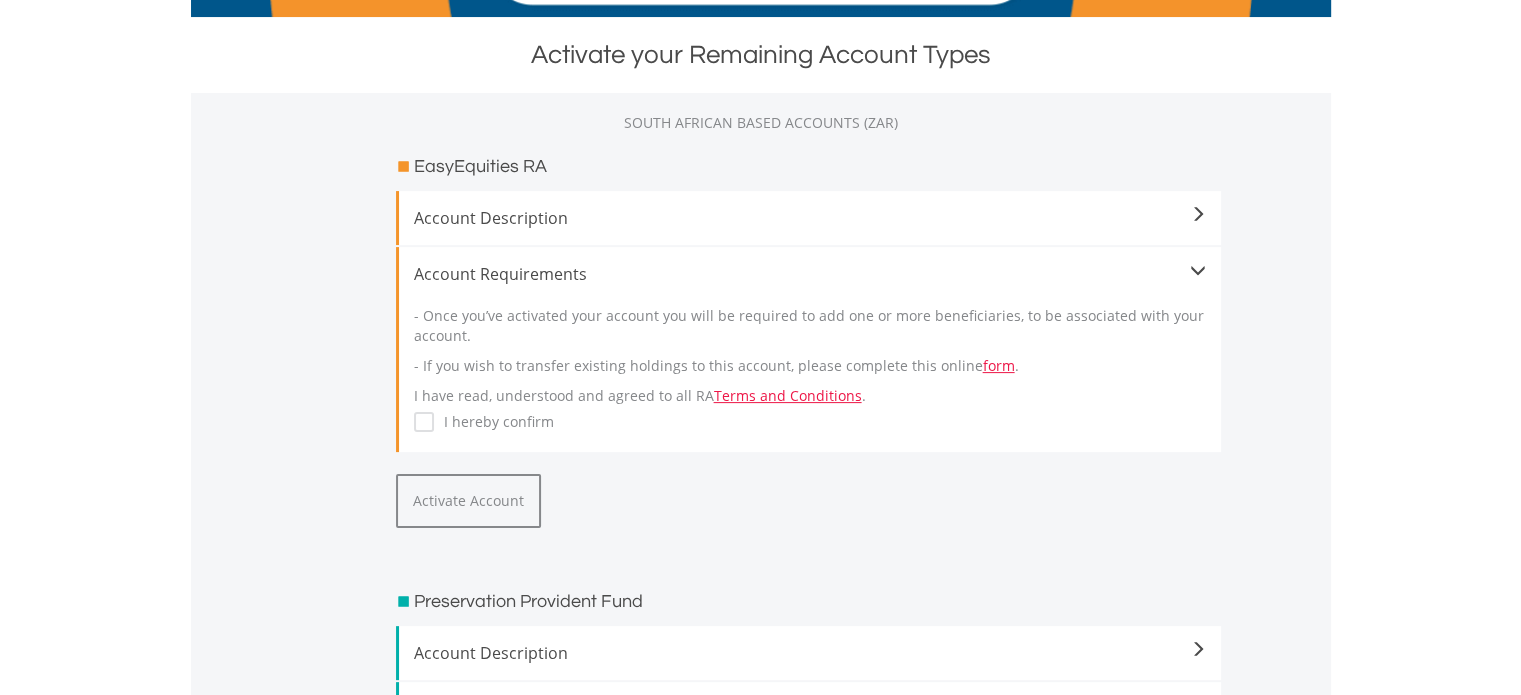 click on "I hereby confirm" at bounding box center [494, 422] 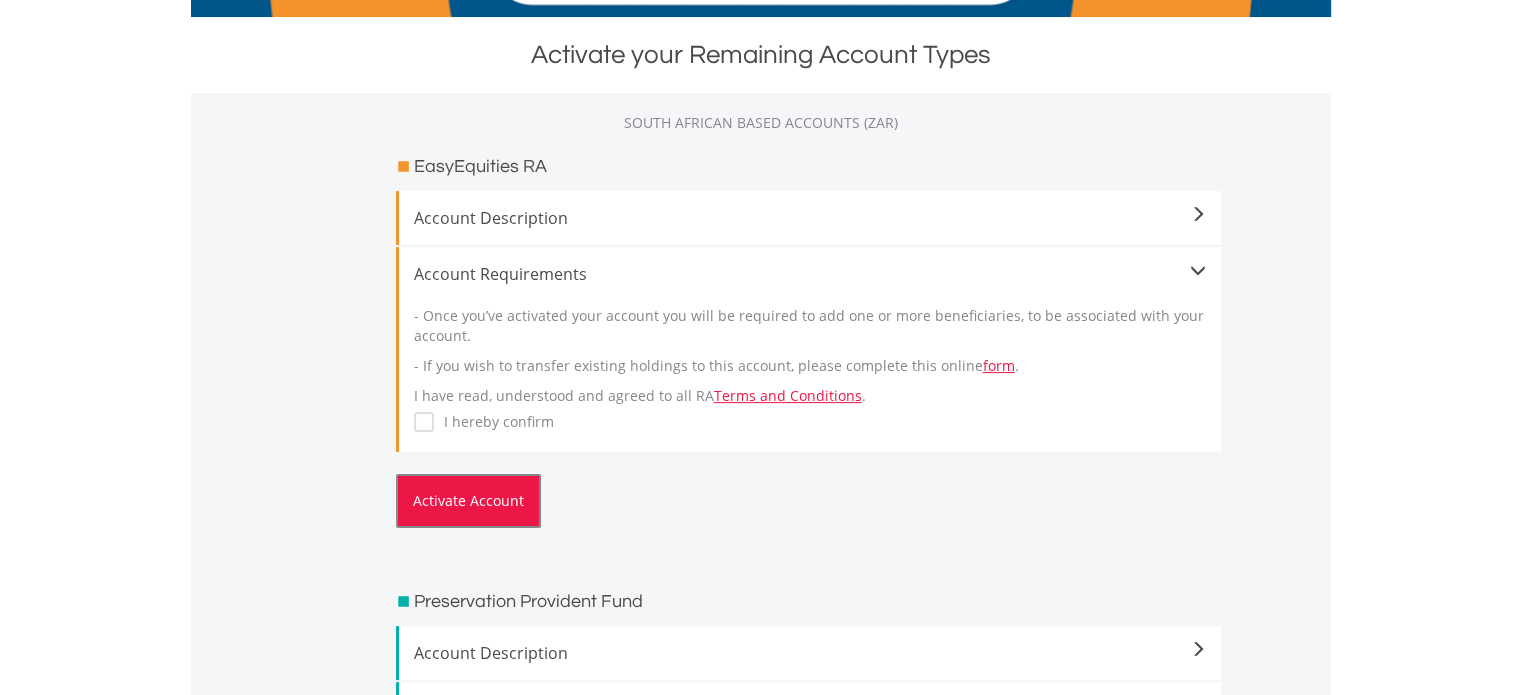 click on "Activate Account" at bounding box center [468, 501] 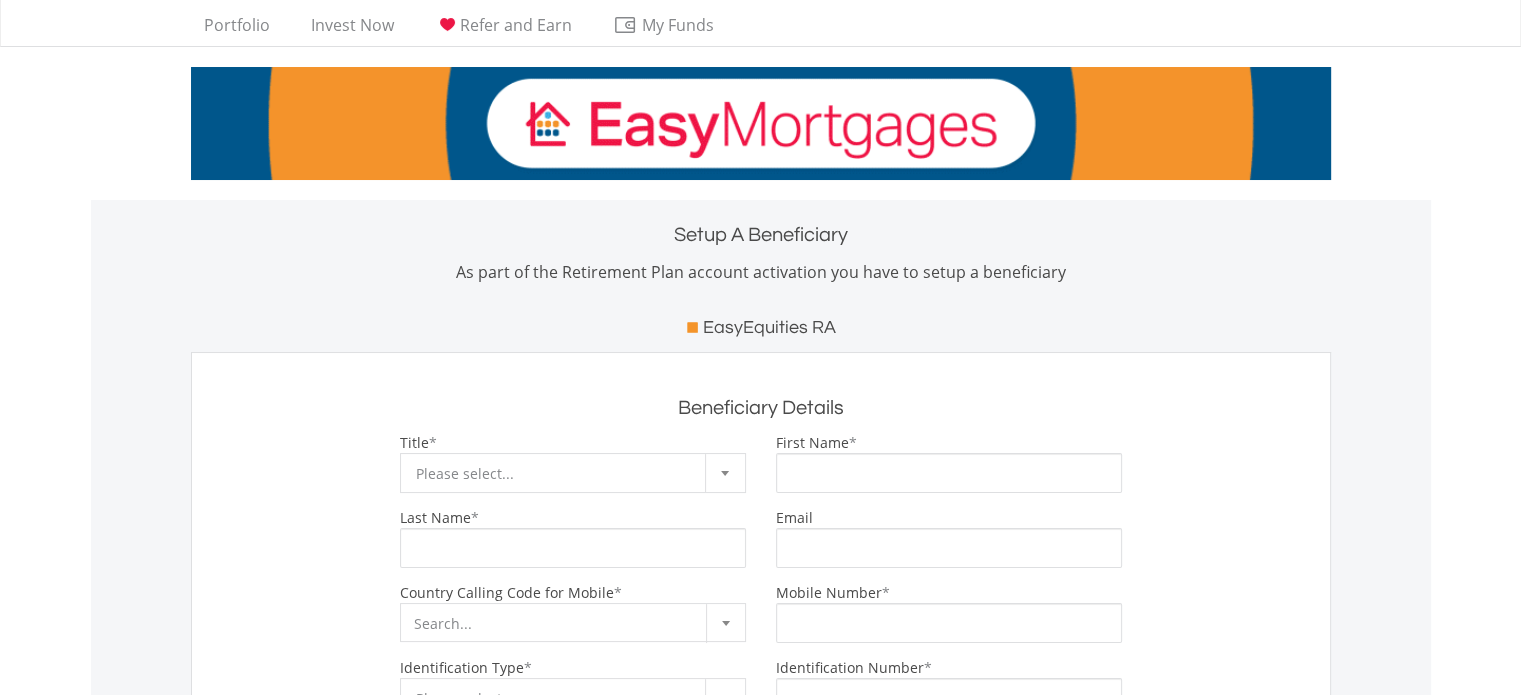 scroll, scrollTop: 0, scrollLeft: 0, axis: both 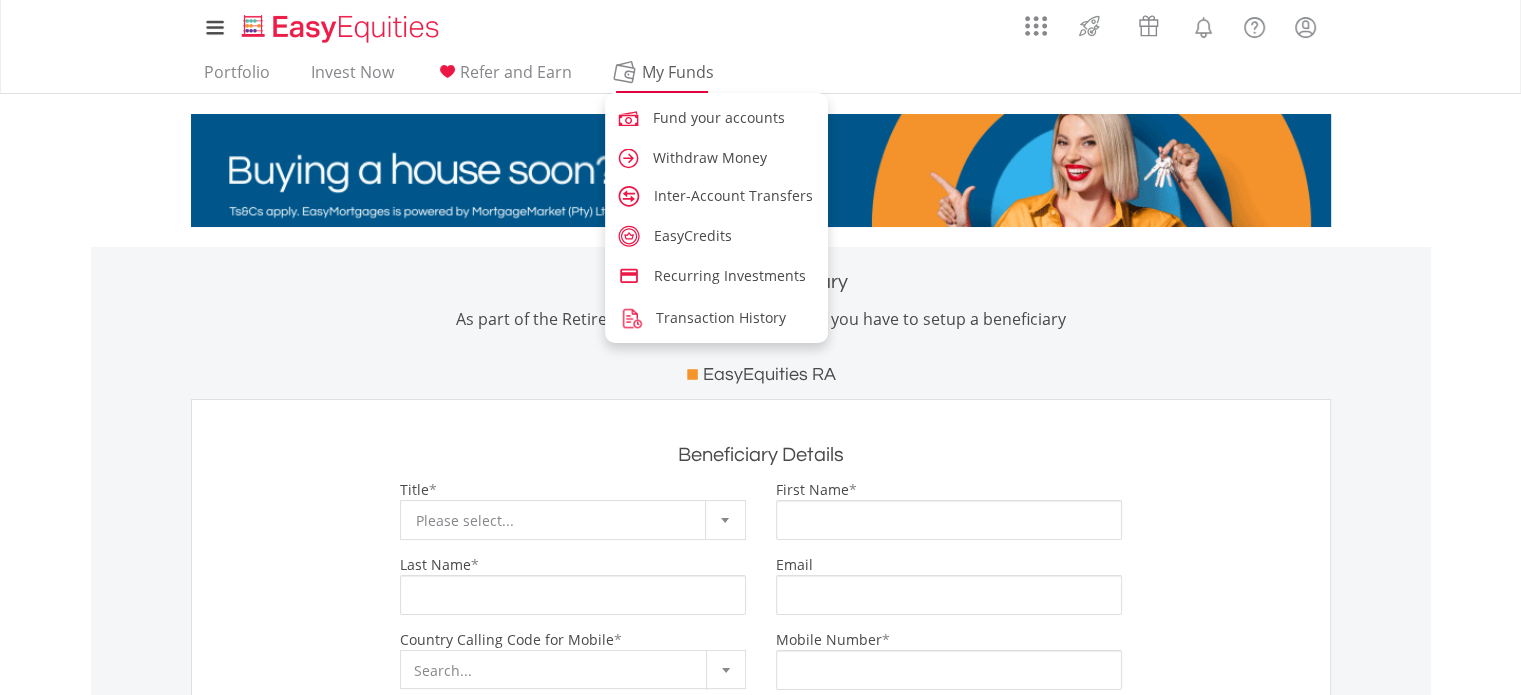 click on "My Funds" at bounding box center [678, 72] 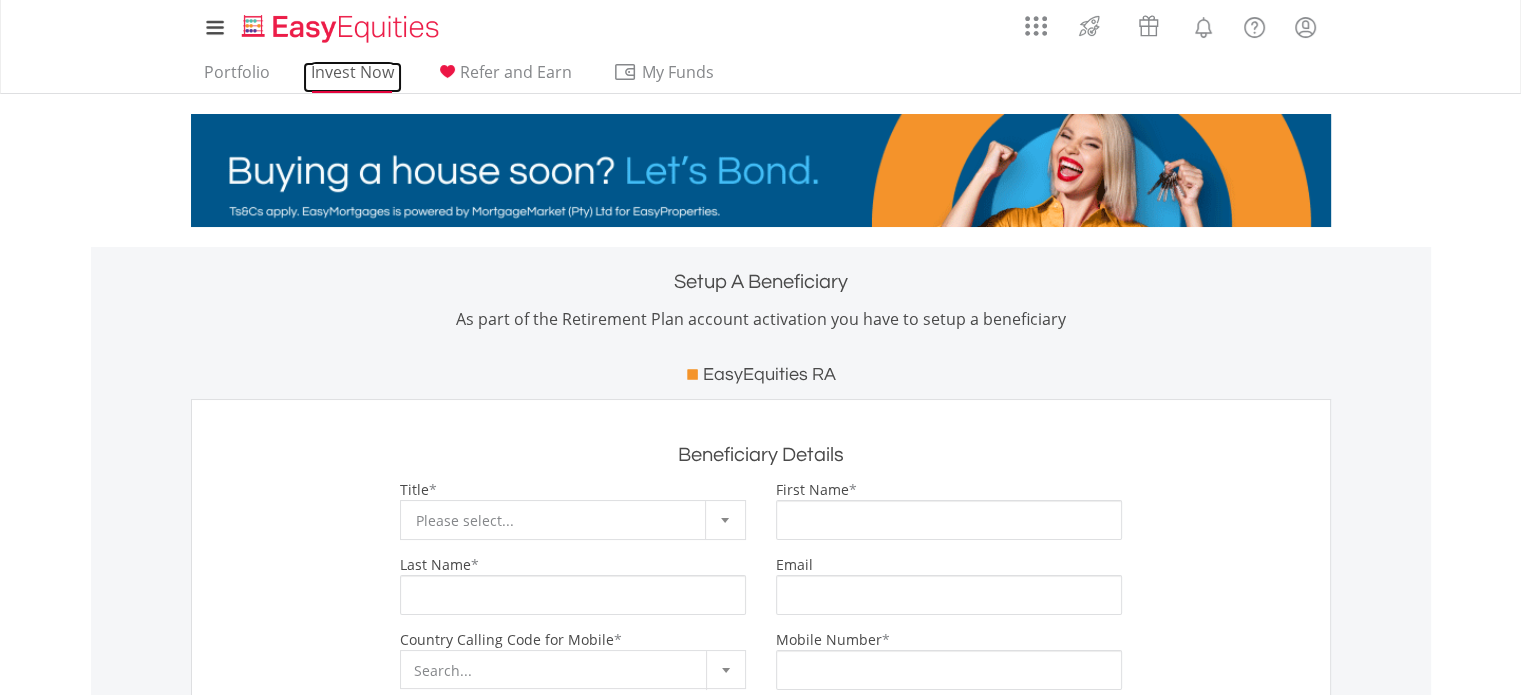 click on "Invest Now" at bounding box center (352, 77) 